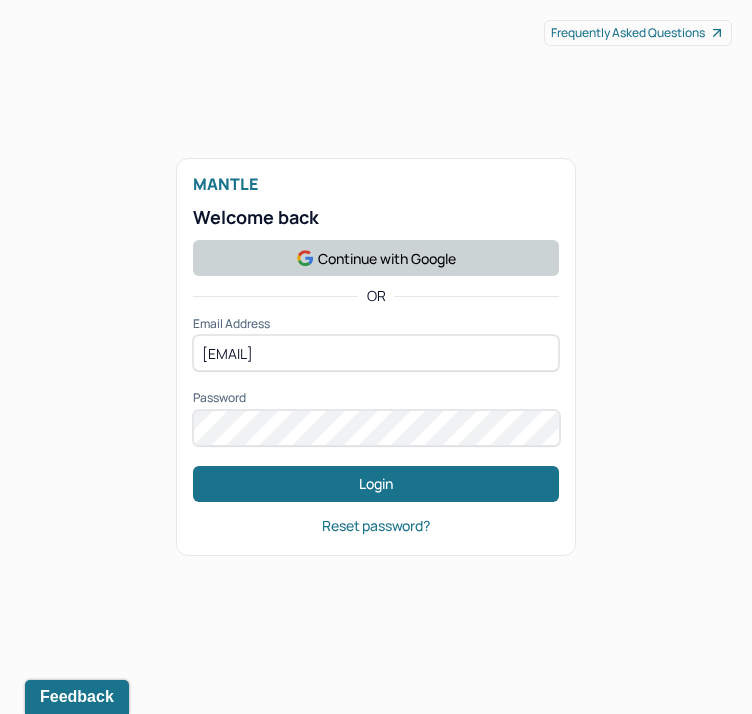 scroll, scrollTop: 0, scrollLeft: 0, axis: both 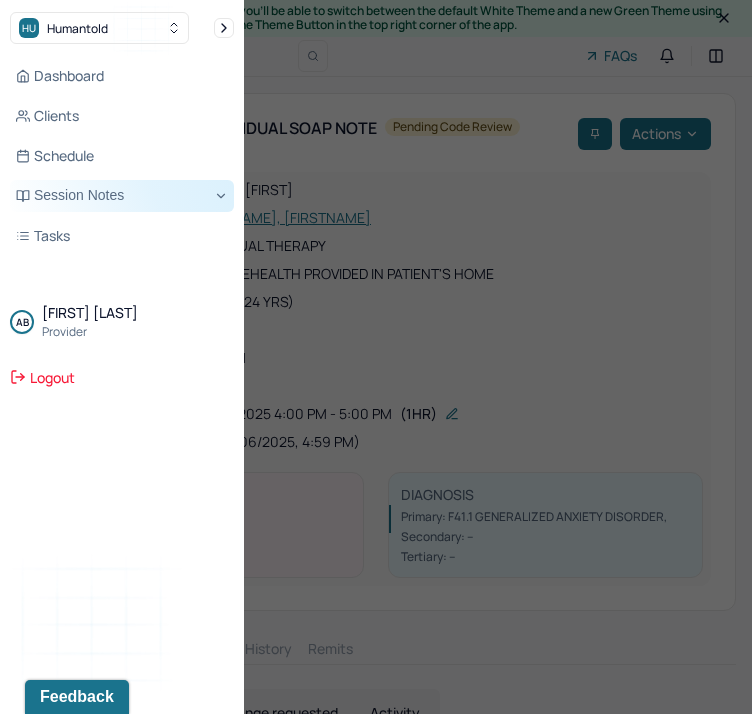 click on "Session Notes" at bounding box center [122, 196] 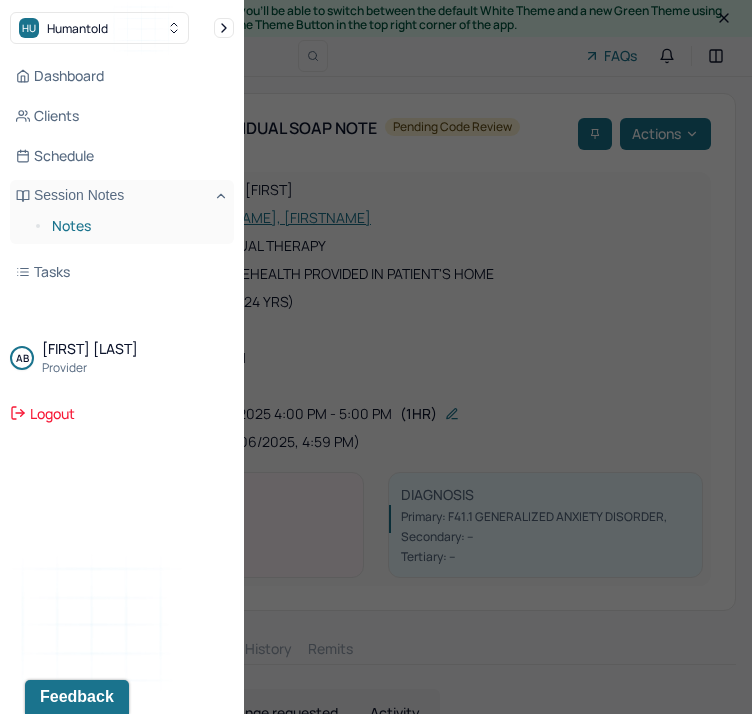 click on "Notes" at bounding box center (135, 226) 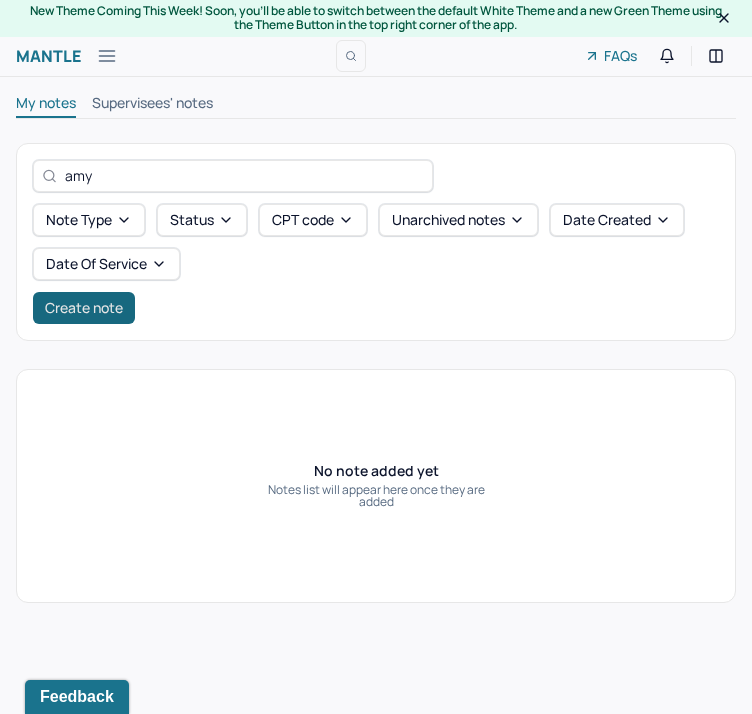 click on "Create note" at bounding box center (84, 308) 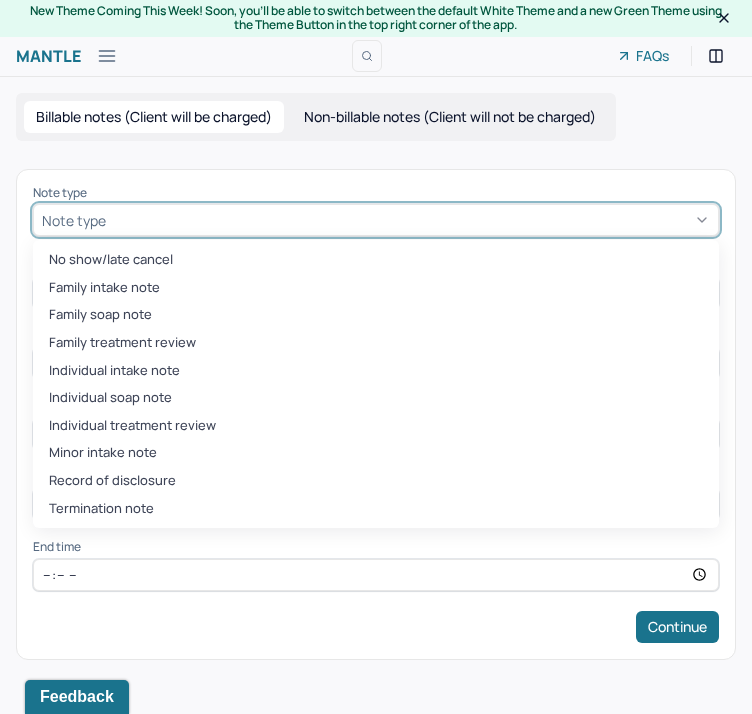 click at bounding box center [410, 220] 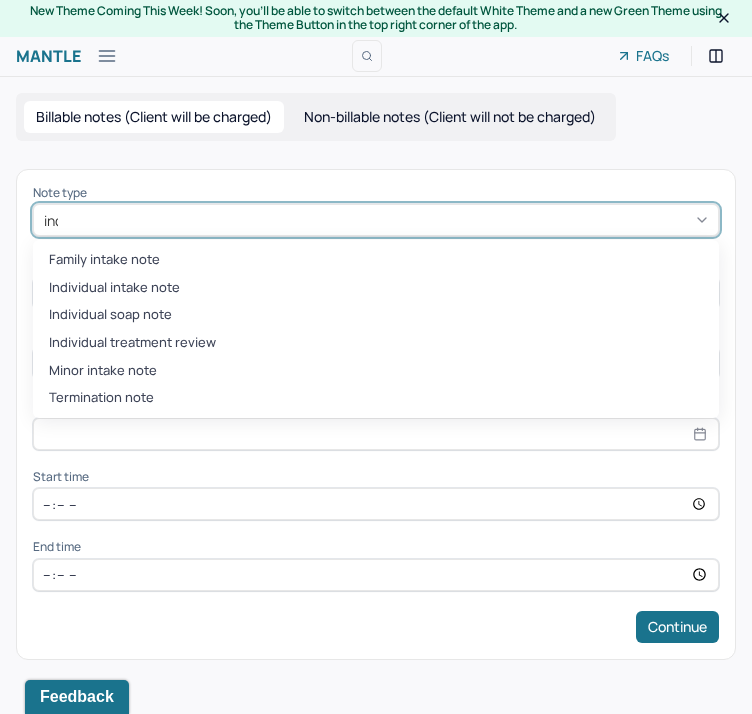type on "indi" 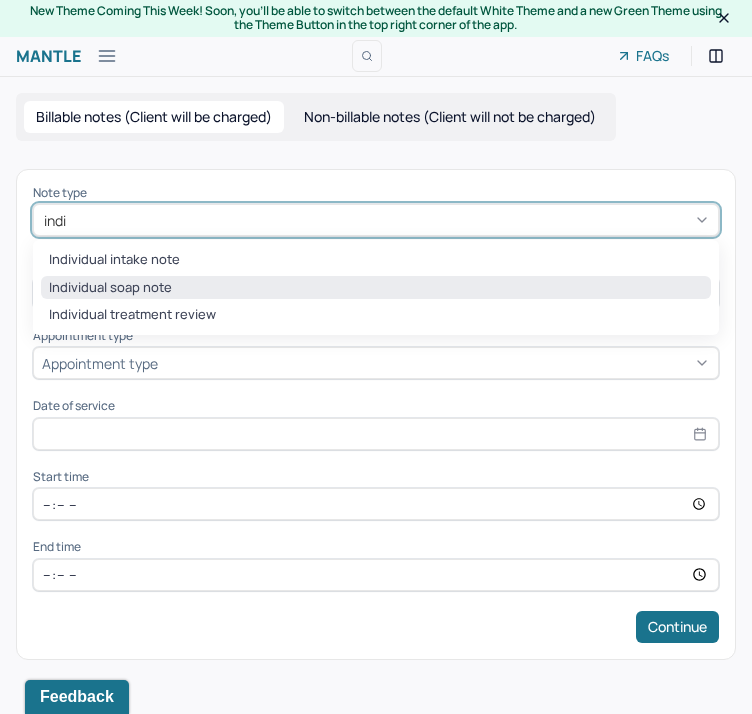 click on "Individual soap note" at bounding box center [376, 288] 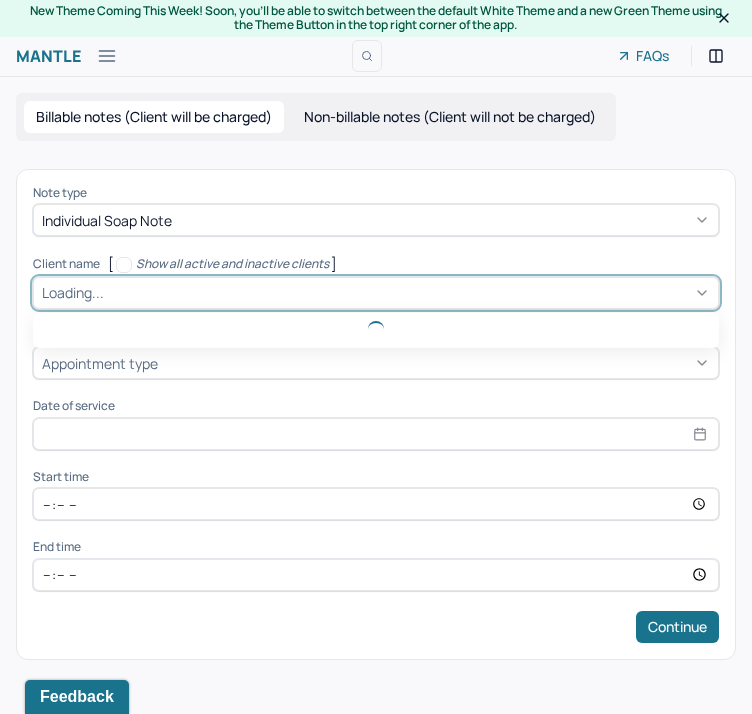 click on "Loading..." at bounding box center [73, 292] 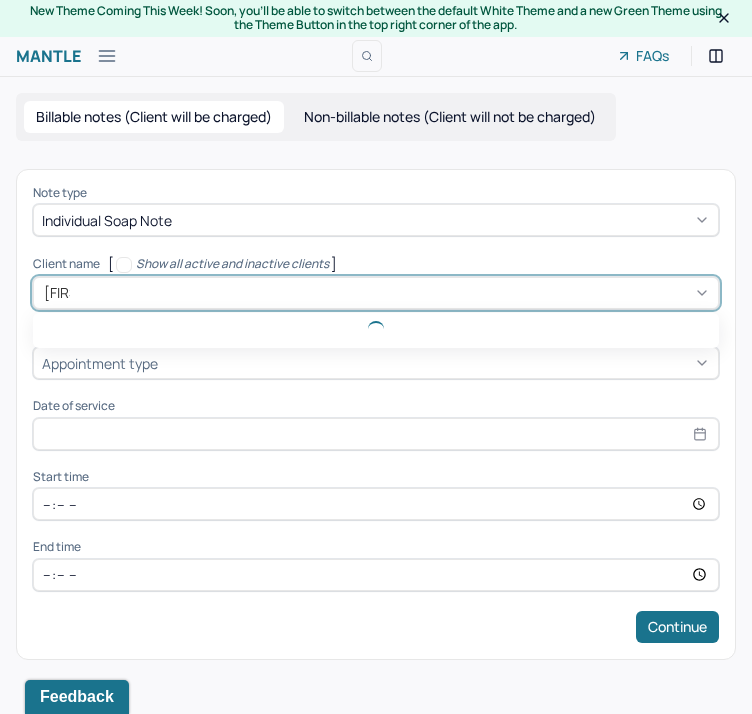 type on "[FIRST]" 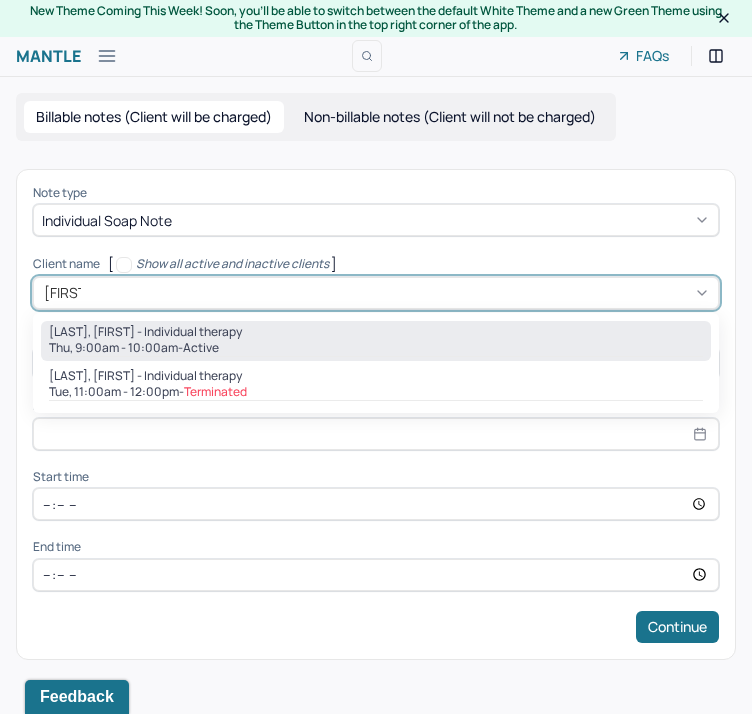 click on "[LAST], [FIRST] - Individual therapy" at bounding box center [145, 332] 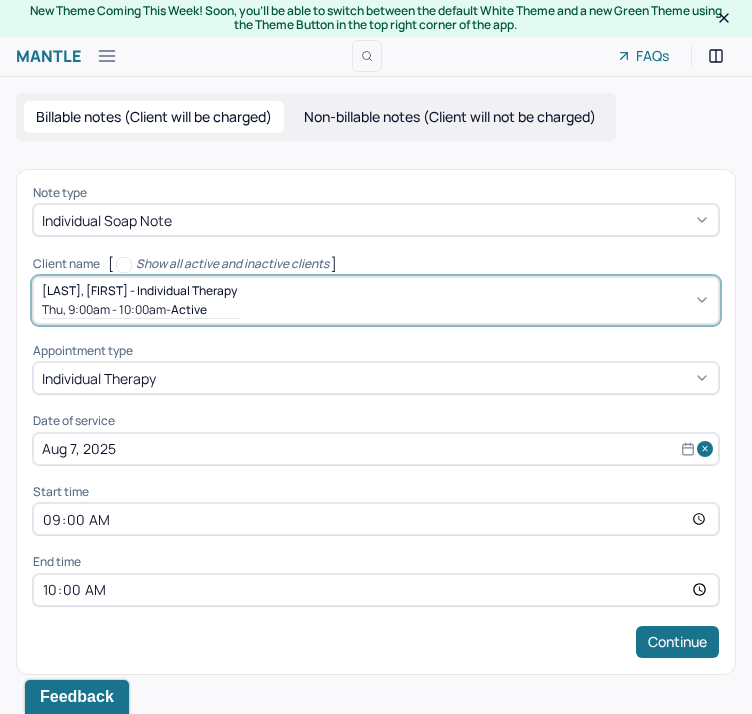 click on "09:00" at bounding box center [376, 519] 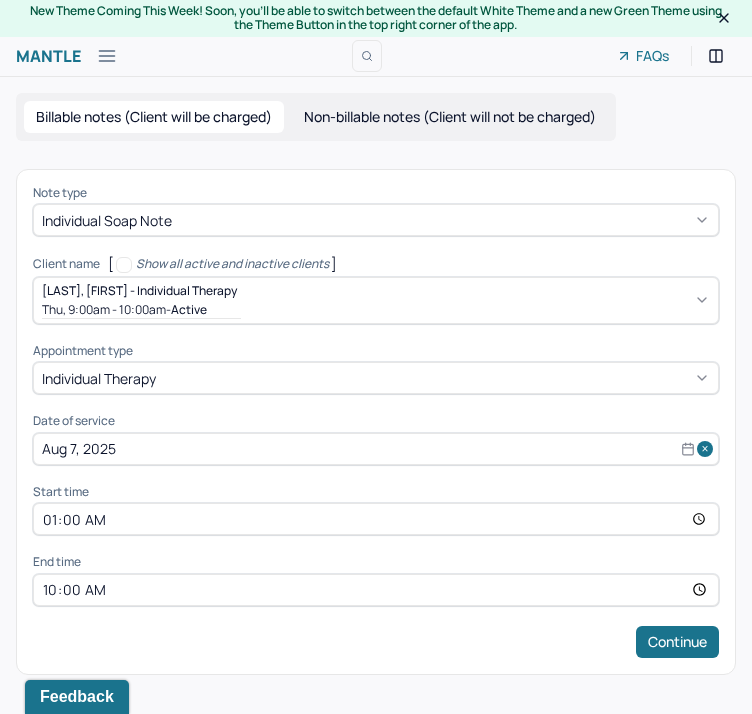 type on "10:00" 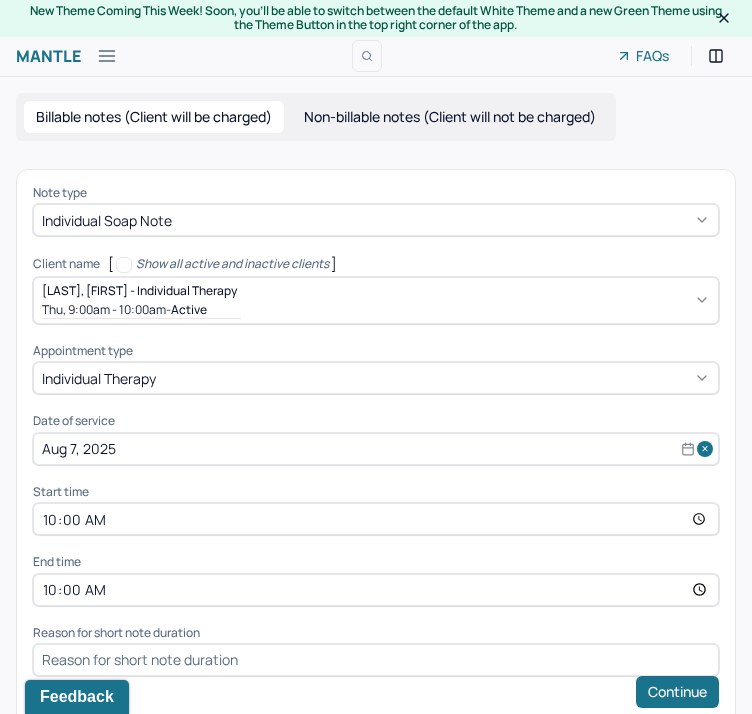 click on "10:00" at bounding box center (376, 590) 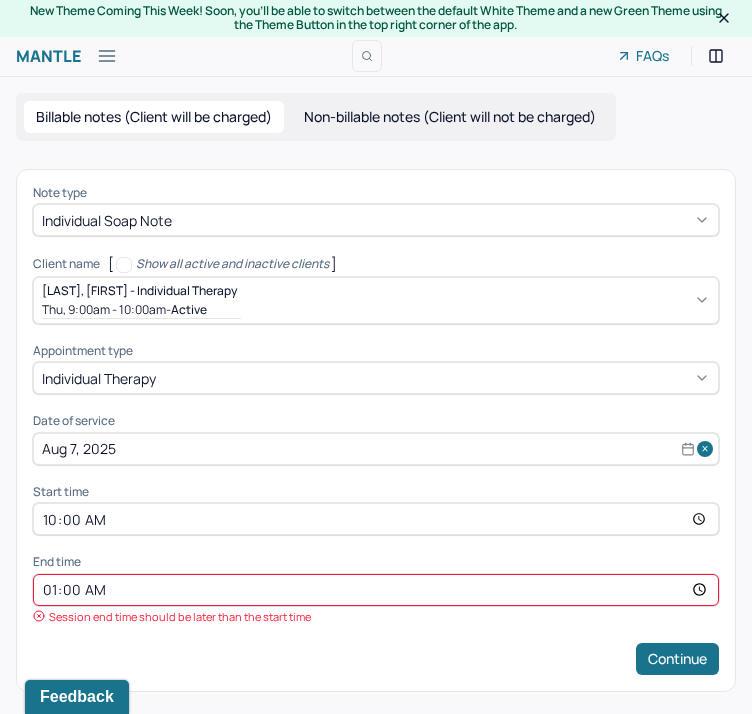type on "11:00" 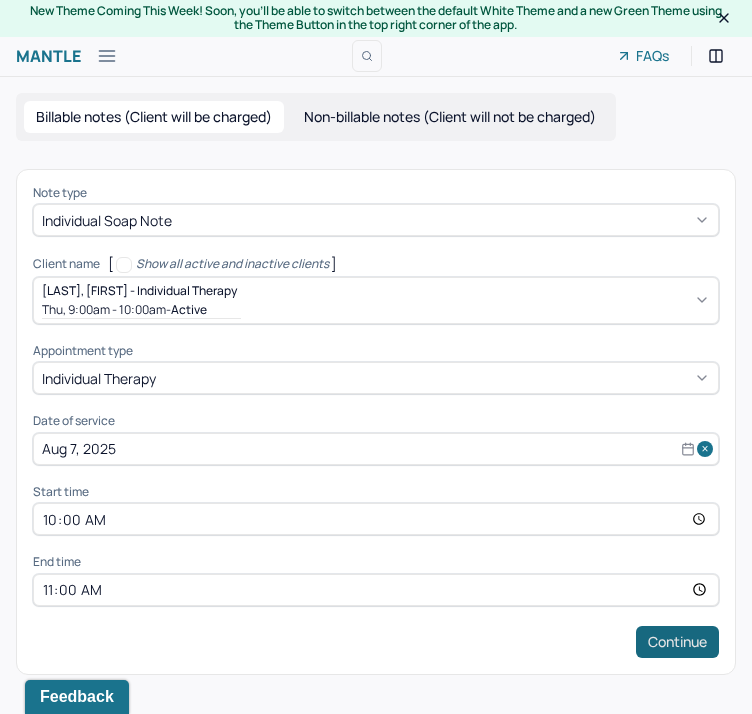 click on "Continue" at bounding box center (677, 642) 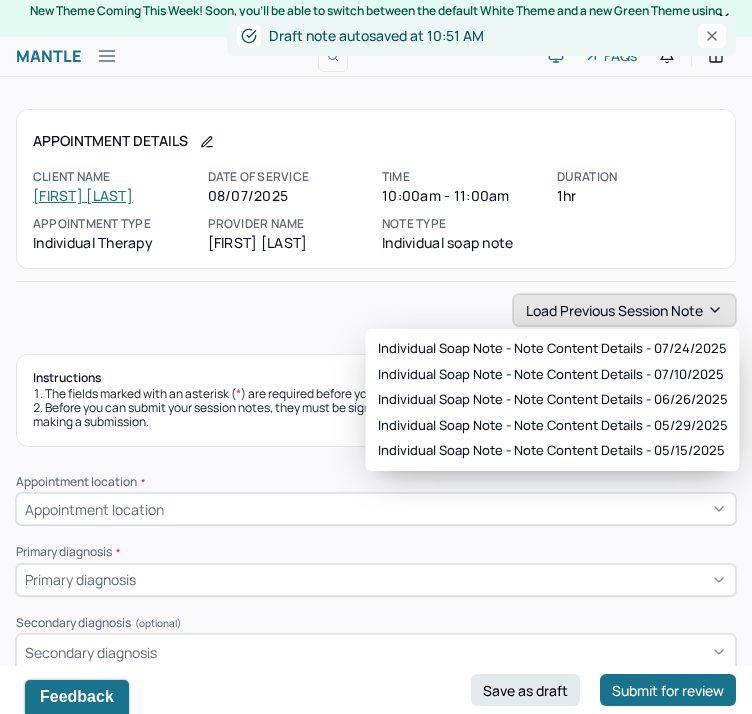 click on "Load previous session note" at bounding box center (624, 310) 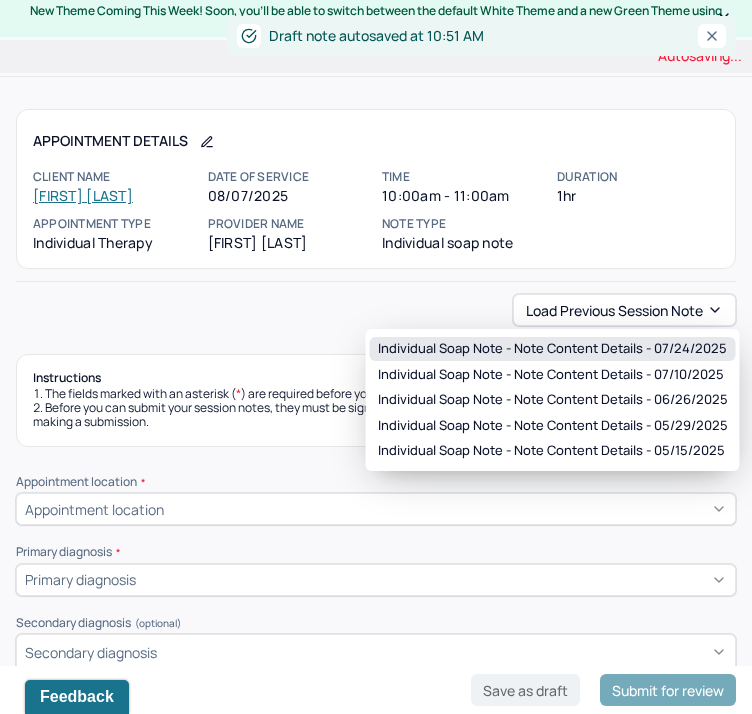 click on "Individual soap note   - Note content Details -   07/24/2025" at bounding box center [552, 349] 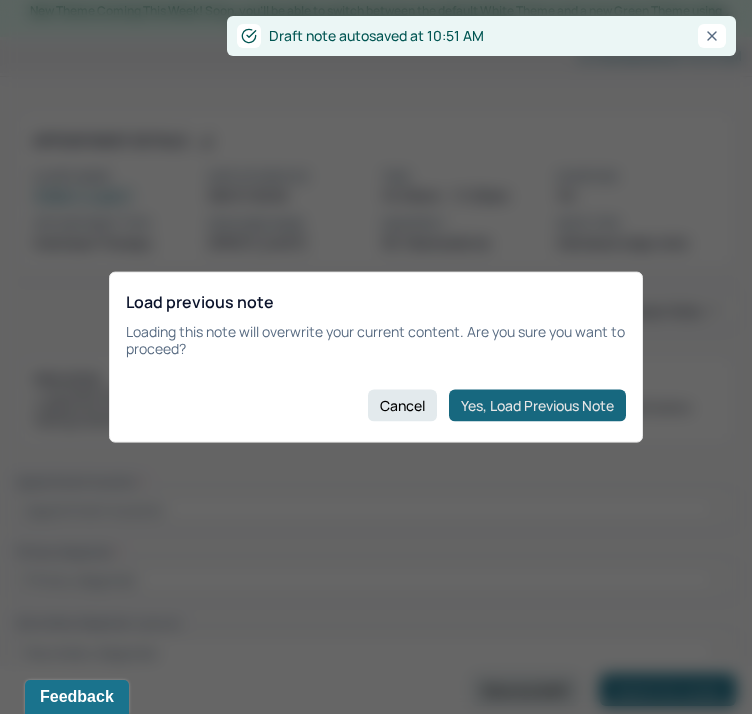 click on "Yes, Load Previous Note" at bounding box center [537, 405] 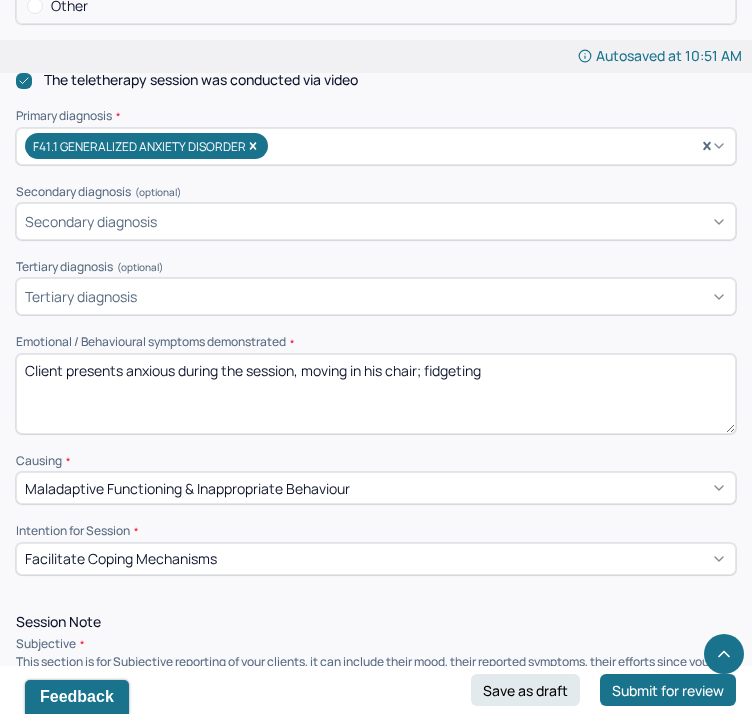 scroll, scrollTop: 873, scrollLeft: 0, axis: vertical 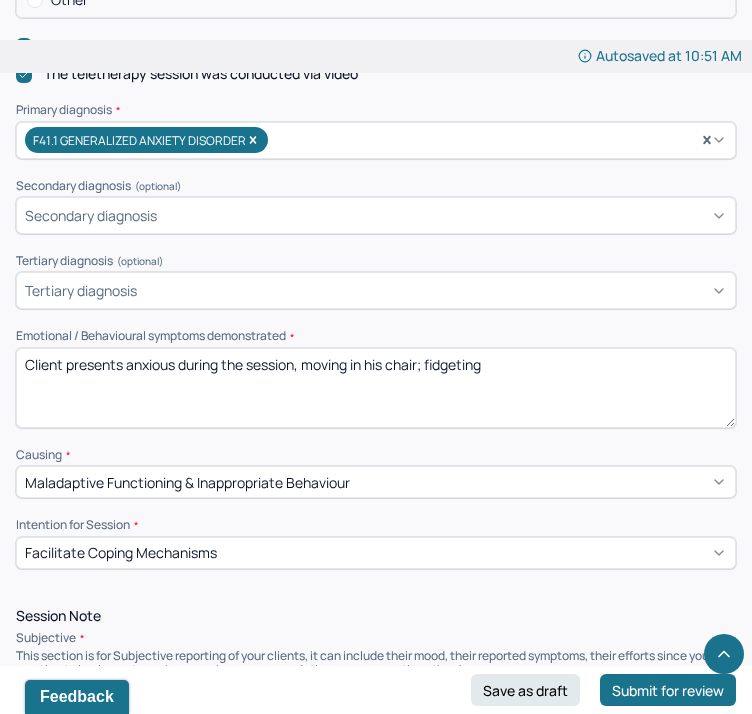 drag, startPoint x: 515, startPoint y: 355, endPoint x: 127, endPoint y: 354, distance: 388.00128 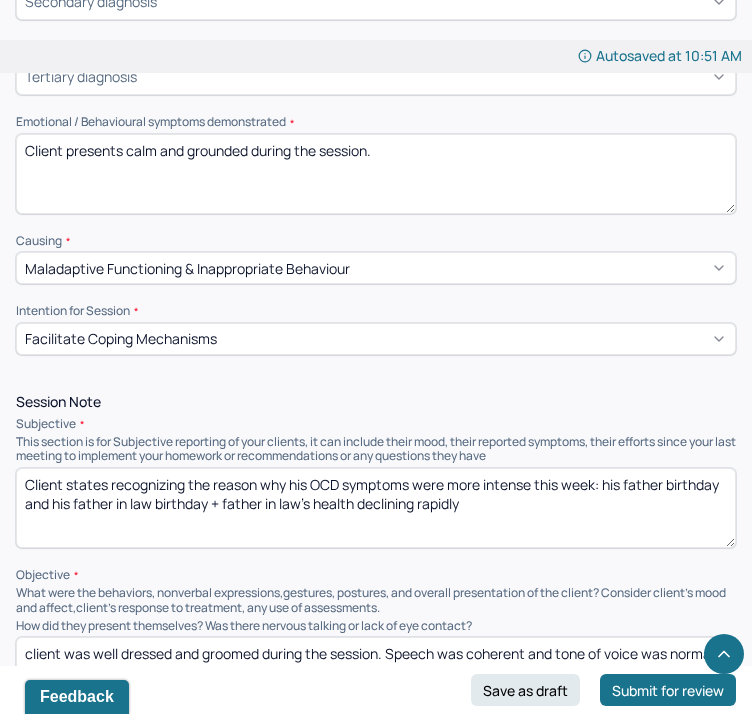 scroll, scrollTop: 1111, scrollLeft: 0, axis: vertical 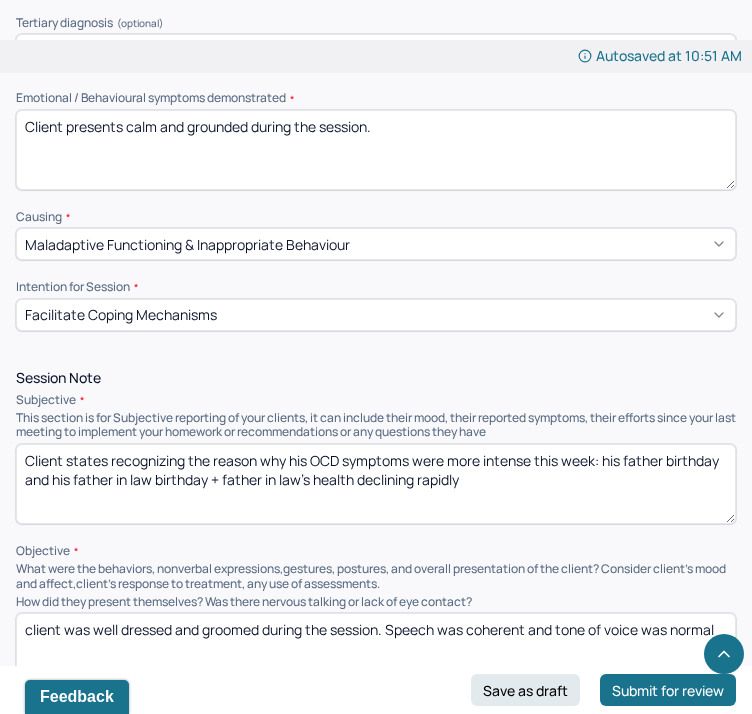 type on "Client presents calm and grounded during the session." 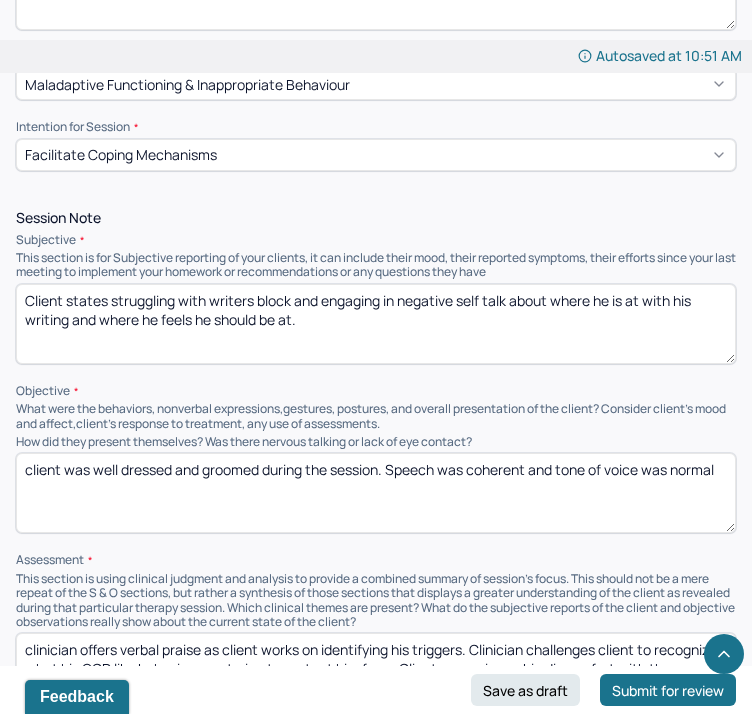 scroll, scrollTop: 1291, scrollLeft: 0, axis: vertical 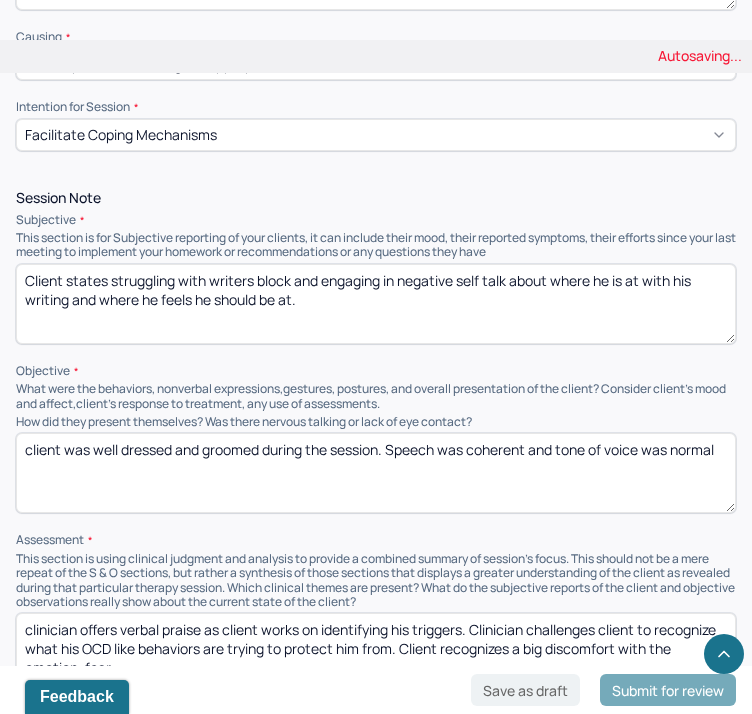 type on "Client states struggling with writers block and engaging in negative self talk about where he is at with his writing and where he feels he should be at." 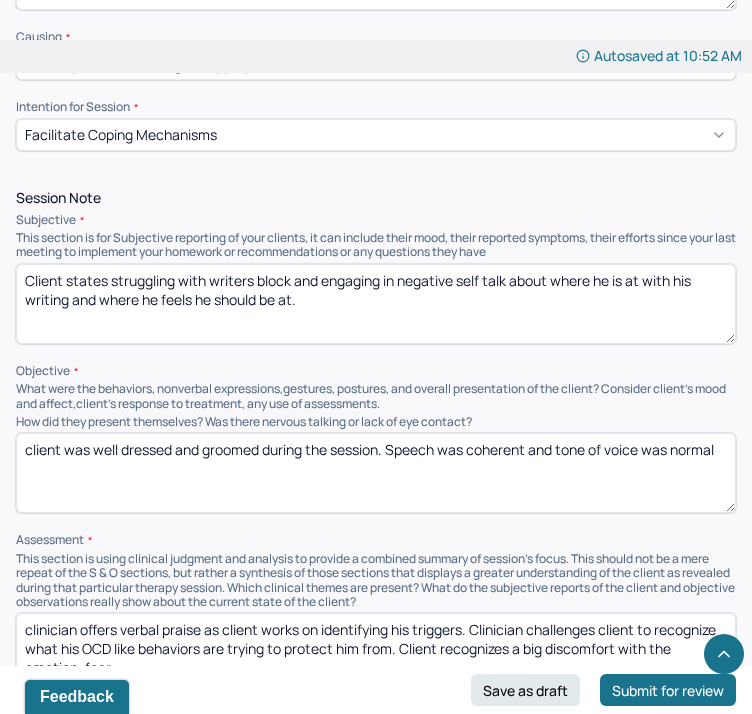 drag, startPoint x: 724, startPoint y: 441, endPoint x: 91, endPoint y: 441, distance: 633 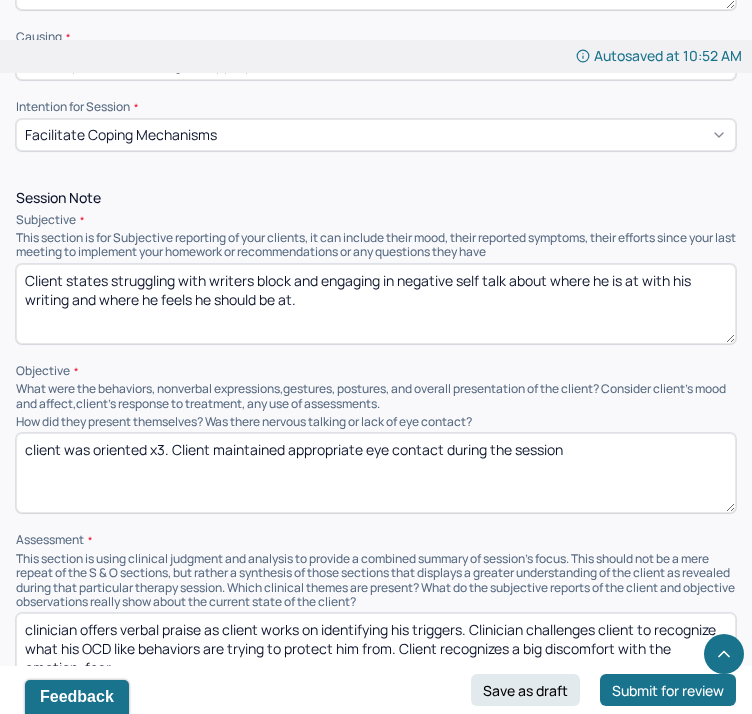 scroll, scrollTop: 1444, scrollLeft: 0, axis: vertical 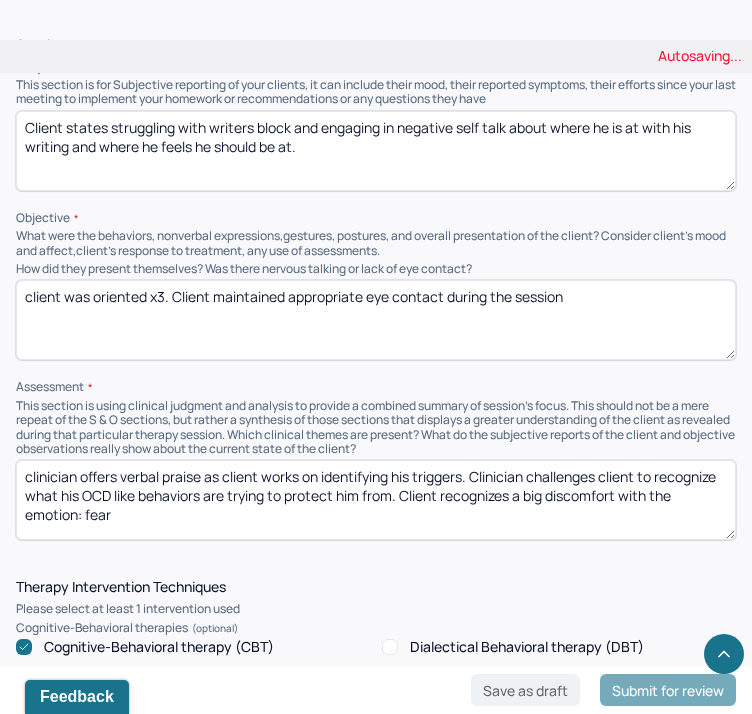 type on "client was oriented x3. Client maintained appropriate eye contact during the session" 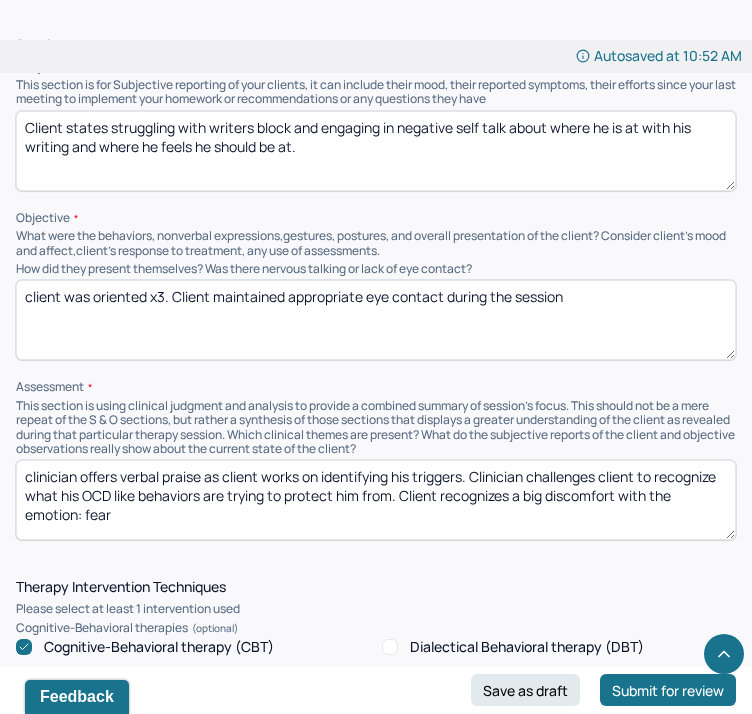 drag, startPoint x: 142, startPoint y: 516, endPoint x: 79, endPoint y: 461, distance: 83.630135 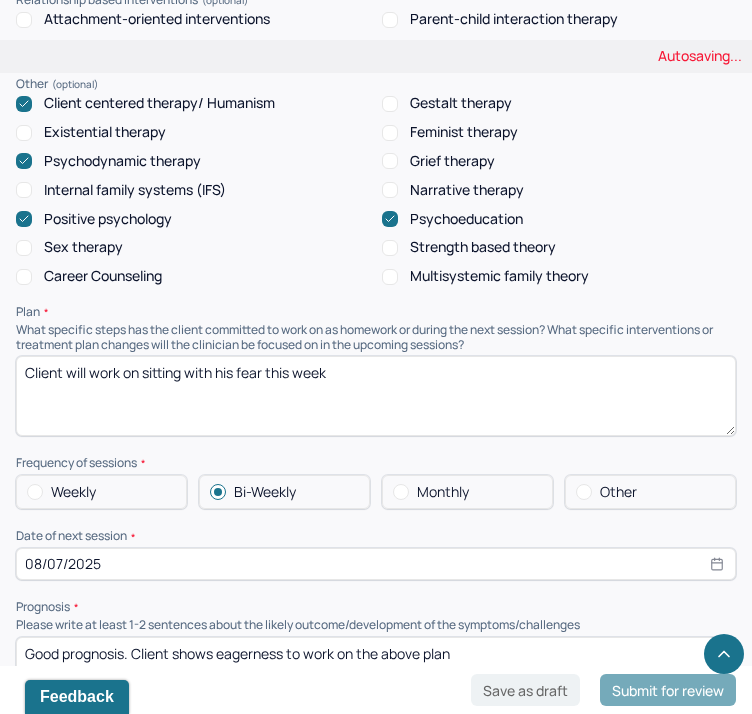 scroll, scrollTop: 2385, scrollLeft: 0, axis: vertical 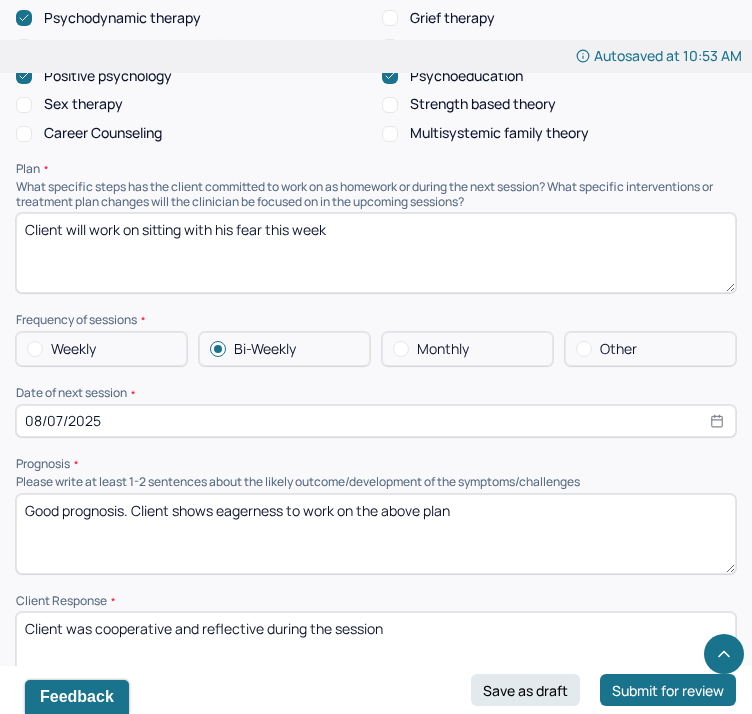 type on "clinician validated client's affect and asked open ended questions to help client observe his narrative from a witness perspective. Clinician challenged client to reframe in a way that would feel more empowering and would help mobilize him into action." 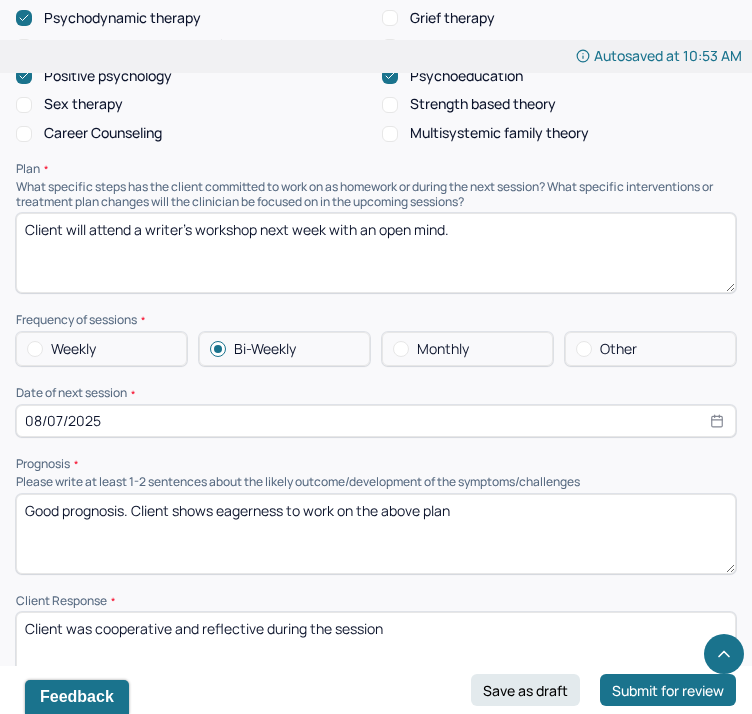 type on "Client will attend a writer's workshop next week with an open mind." 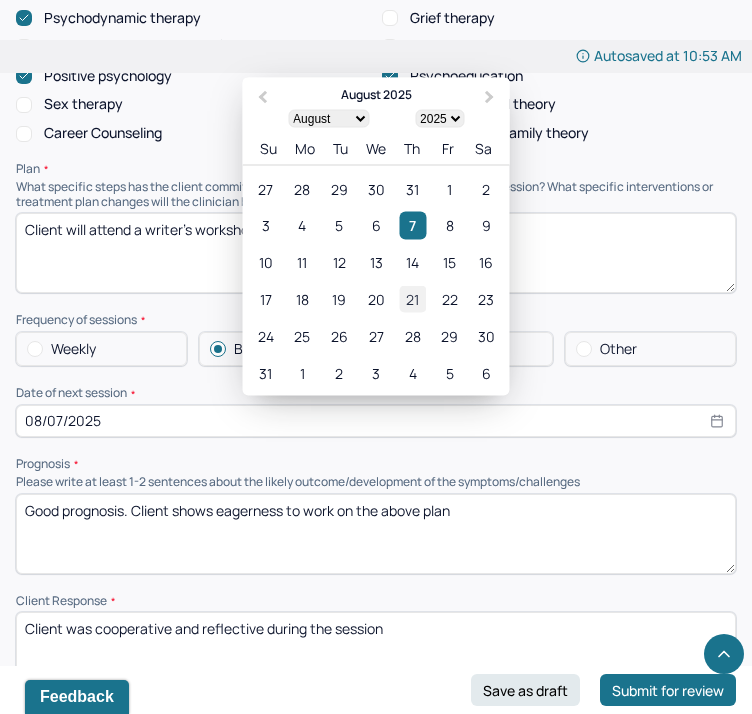click on "21" at bounding box center [412, 298] 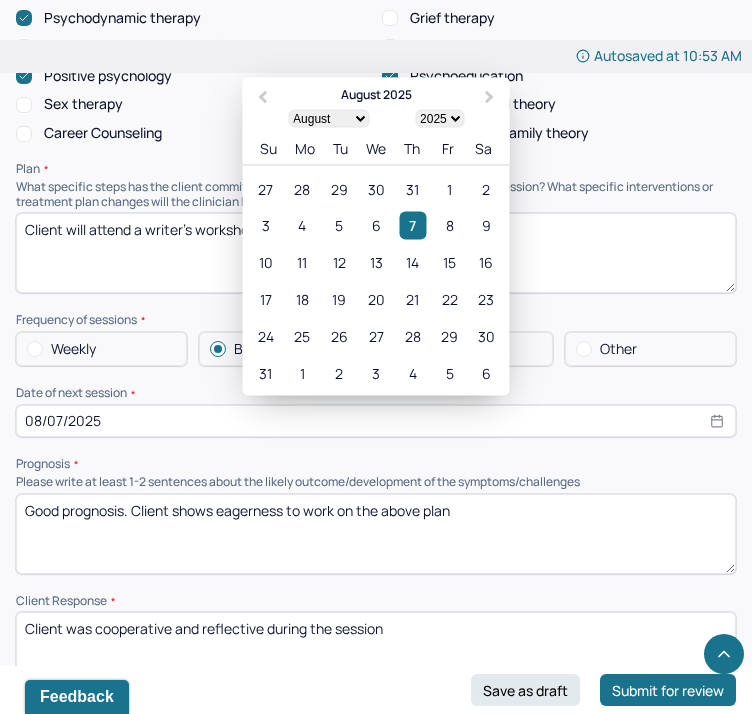 type on "08/21/2025" 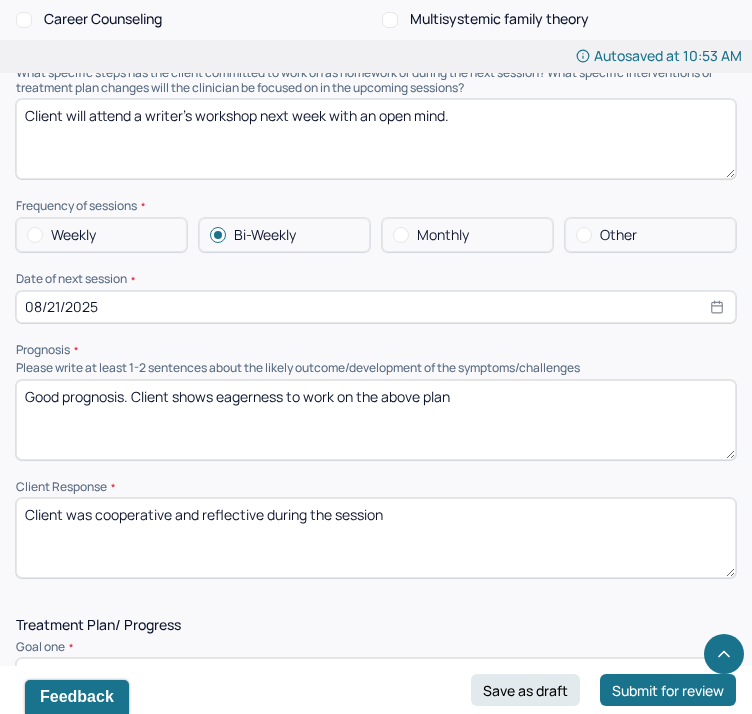 scroll, scrollTop: 2507, scrollLeft: 0, axis: vertical 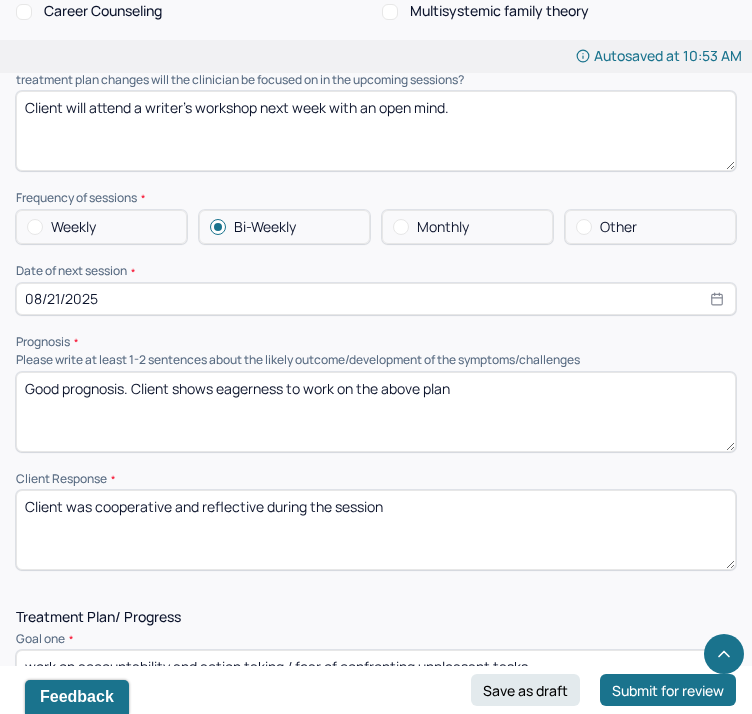 drag, startPoint x: 459, startPoint y: 367, endPoint x: 168, endPoint y: 379, distance: 291.2473 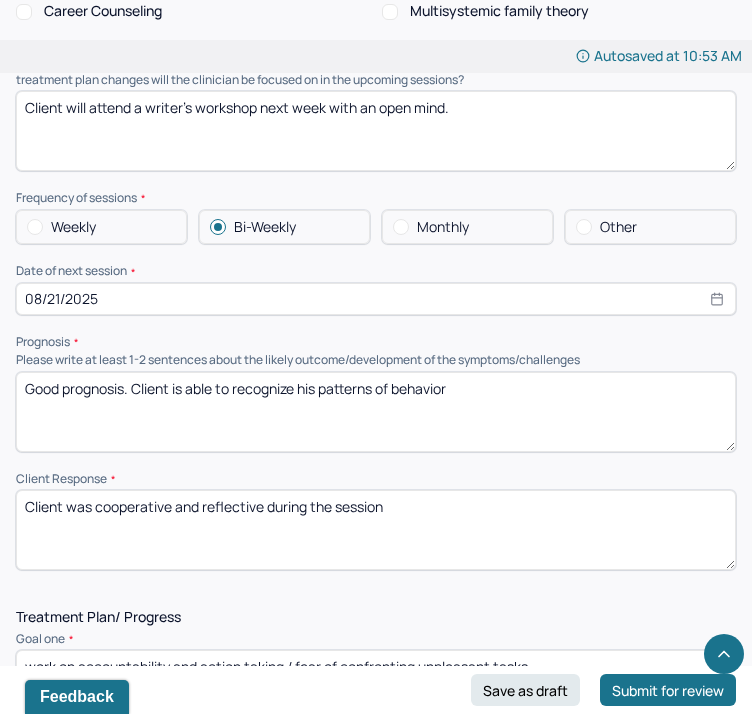 type on "Good prognosis. Client is able to recognize his patterns of behavior" 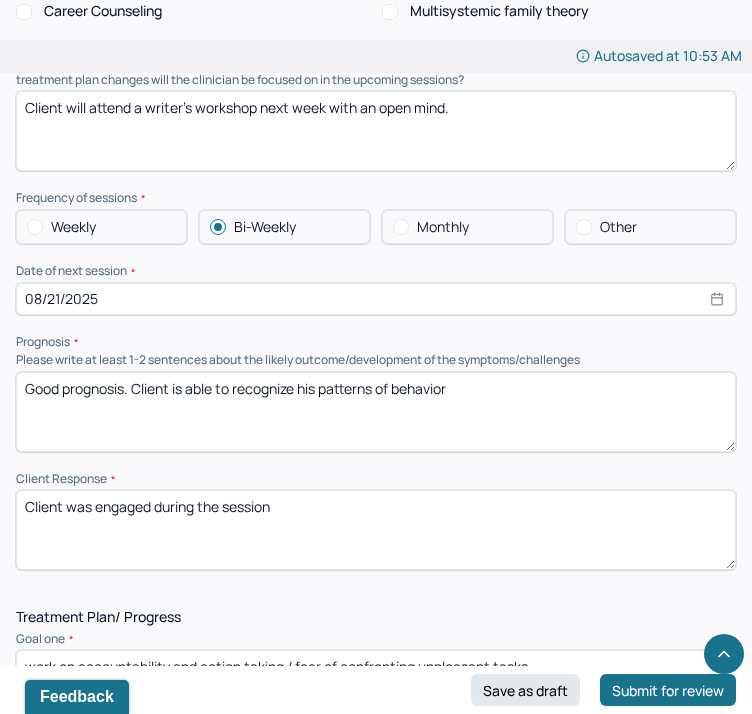 scroll, scrollTop: 2778, scrollLeft: 0, axis: vertical 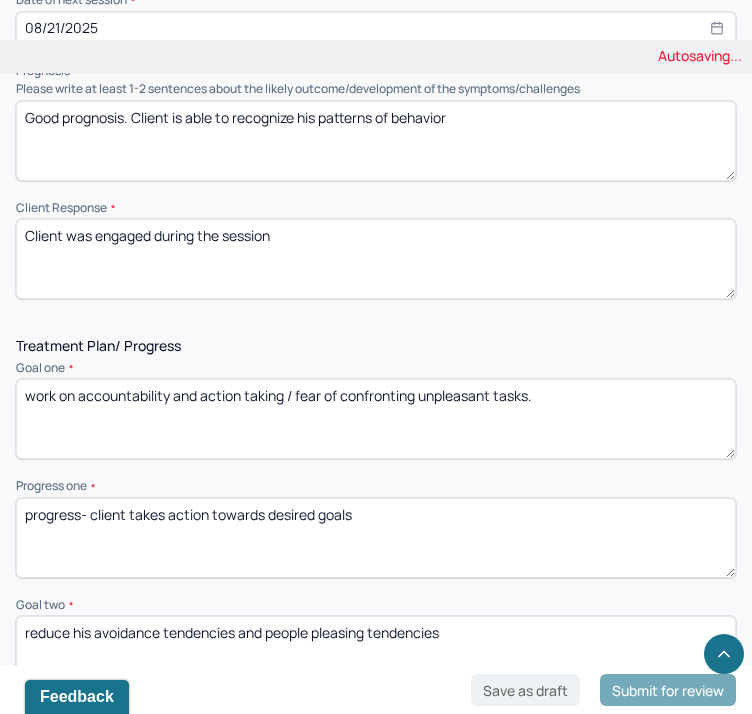type on "Client was engaged during the session" 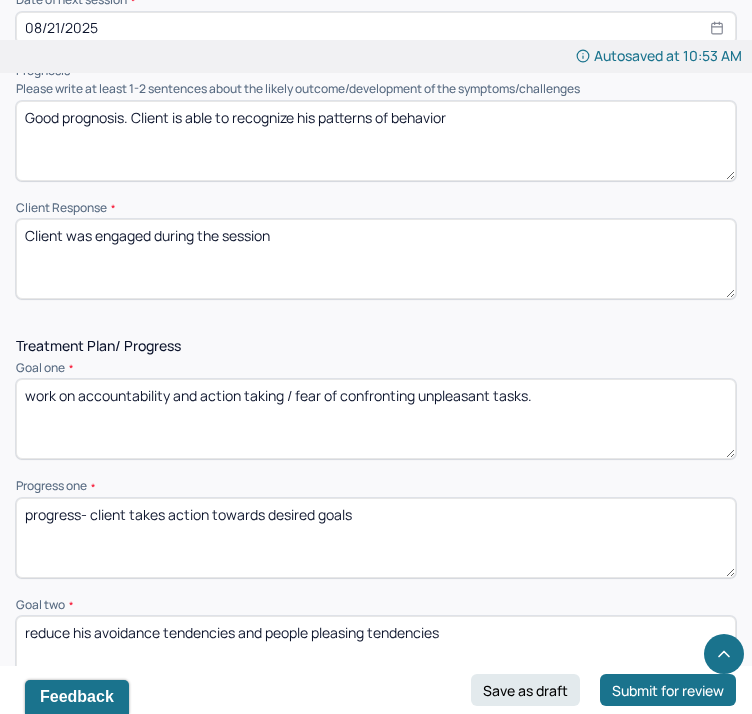 drag, startPoint x: 382, startPoint y: 514, endPoint x: -39, endPoint y: 496, distance: 421.3846 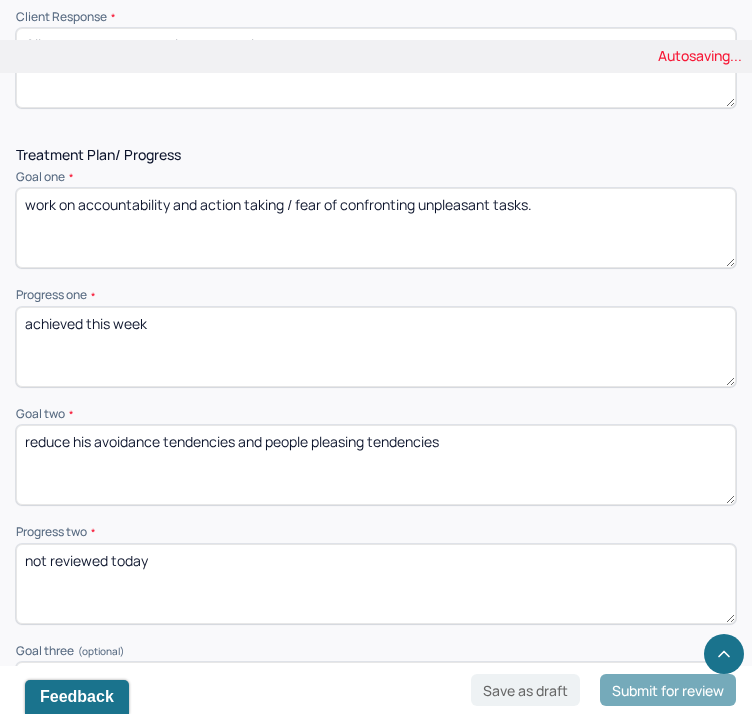 type on "achieved this week" 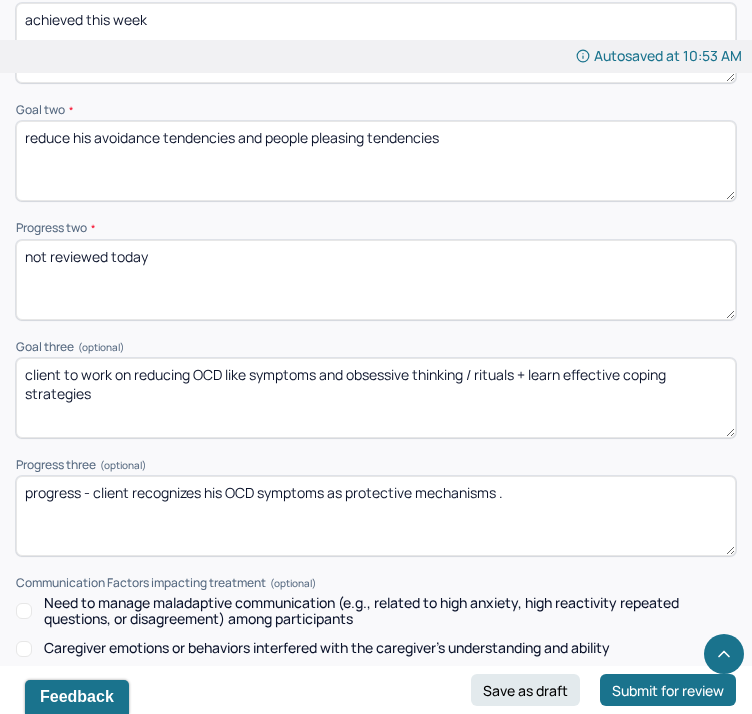 scroll, scrollTop: 3292, scrollLeft: 0, axis: vertical 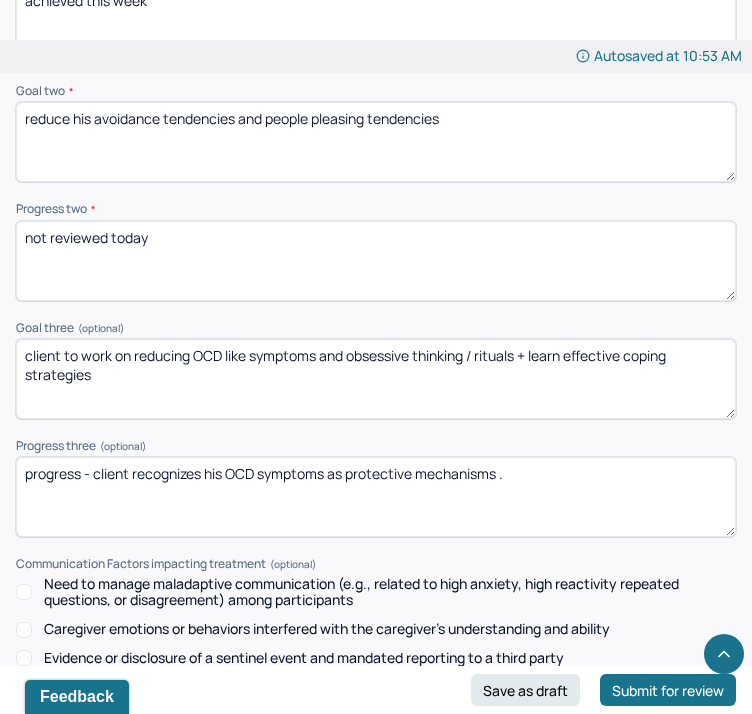drag, startPoint x: 591, startPoint y: 469, endPoint x: 82, endPoint y: 454, distance: 509.22098 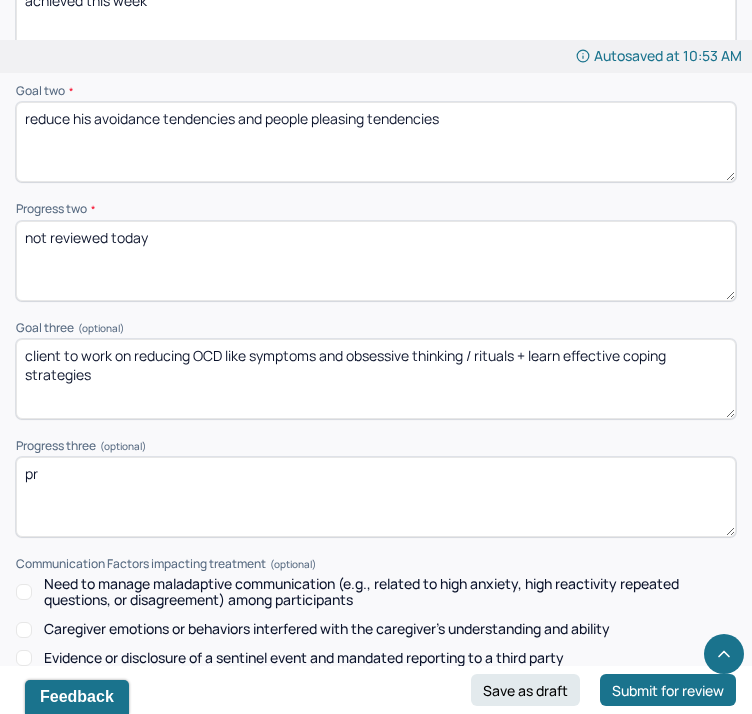 type on "p" 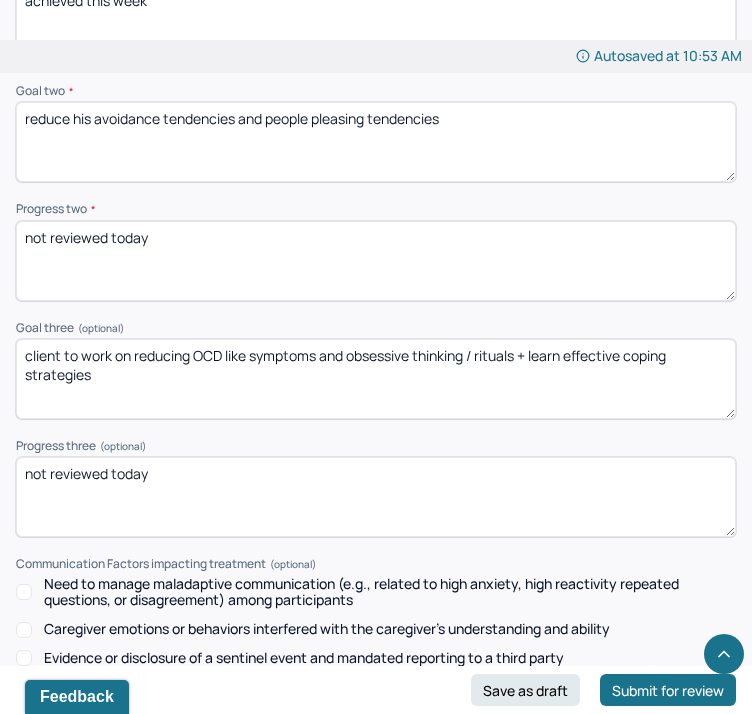 scroll, scrollTop: 3688, scrollLeft: 0, axis: vertical 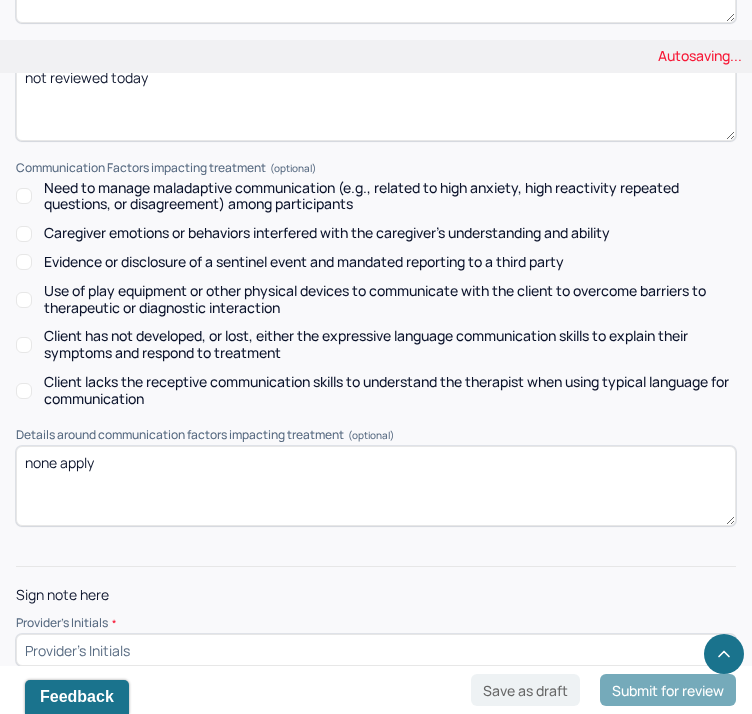 type on "not reviewed today" 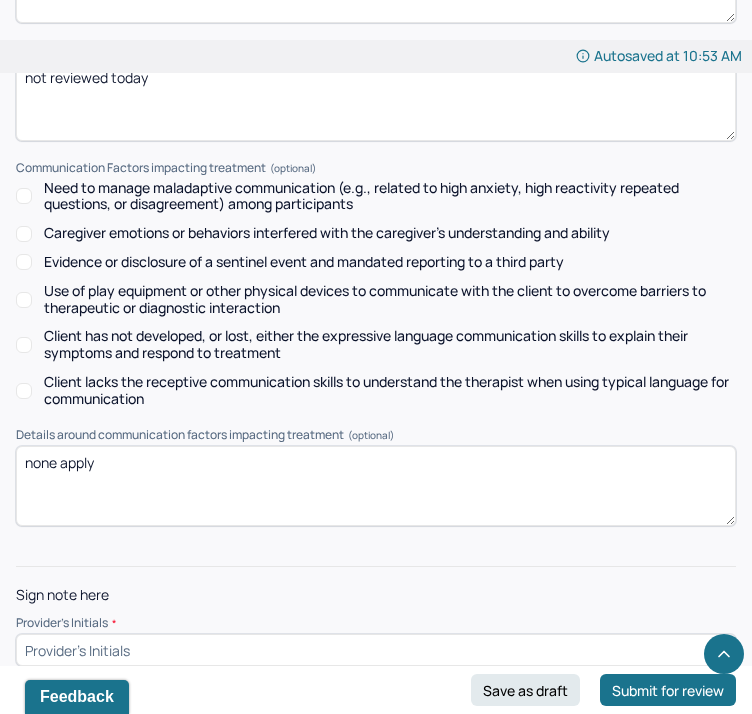 click at bounding box center [376, 650] 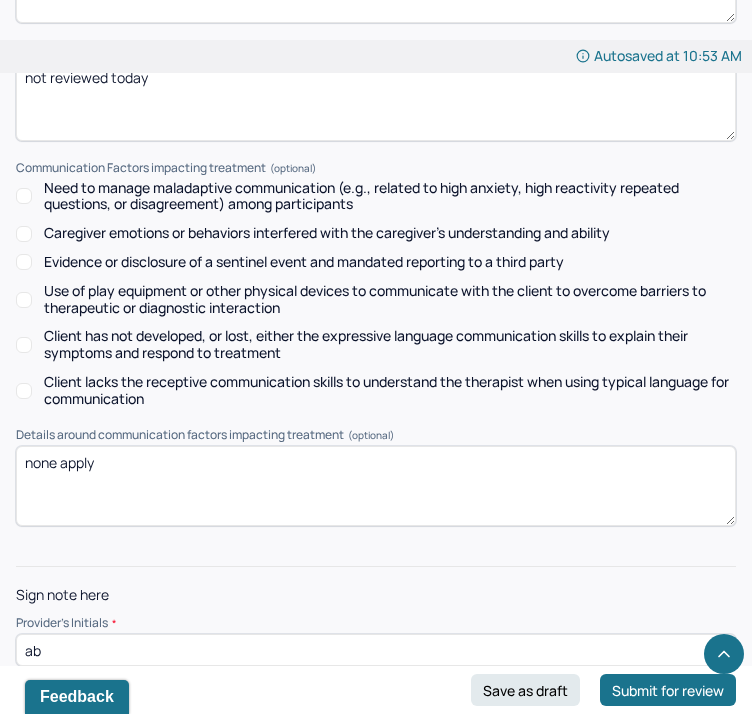 type on "ab" 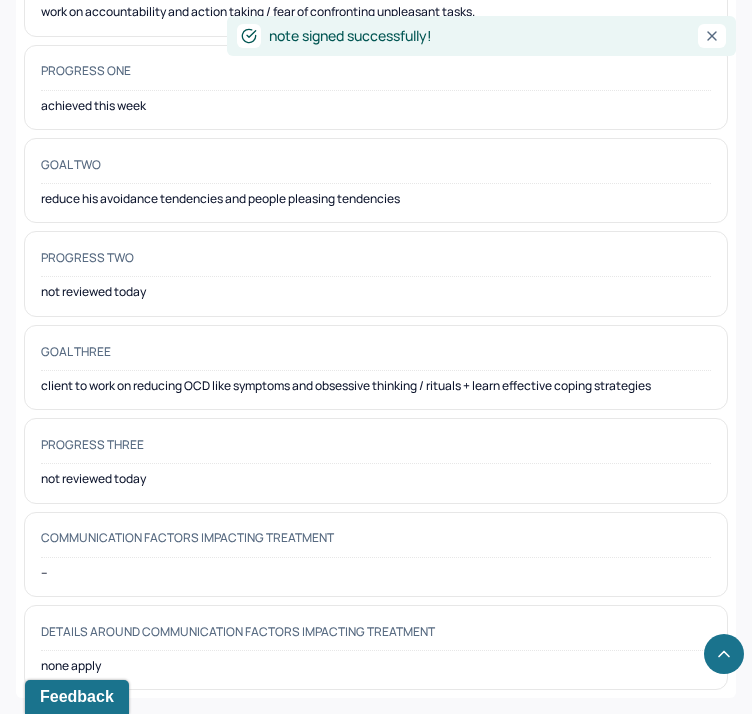 scroll, scrollTop: 3368, scrollLeft: 0, axis: vertical 